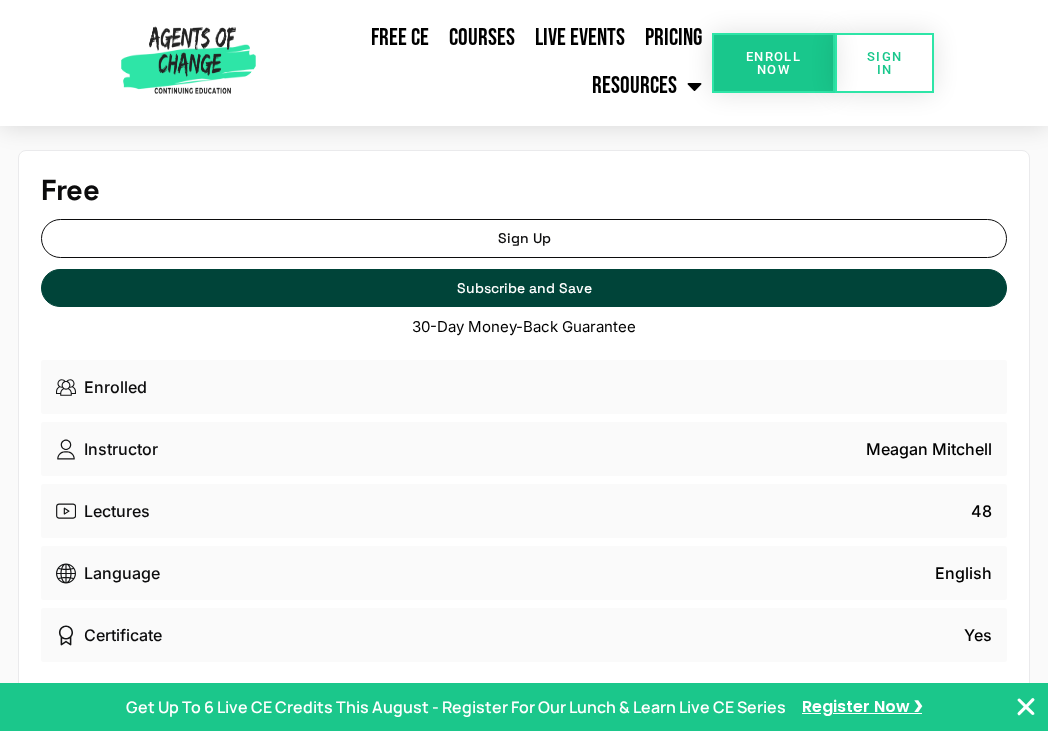 scroll, scrollTop: 0, scrollLeft: 0, axis: both 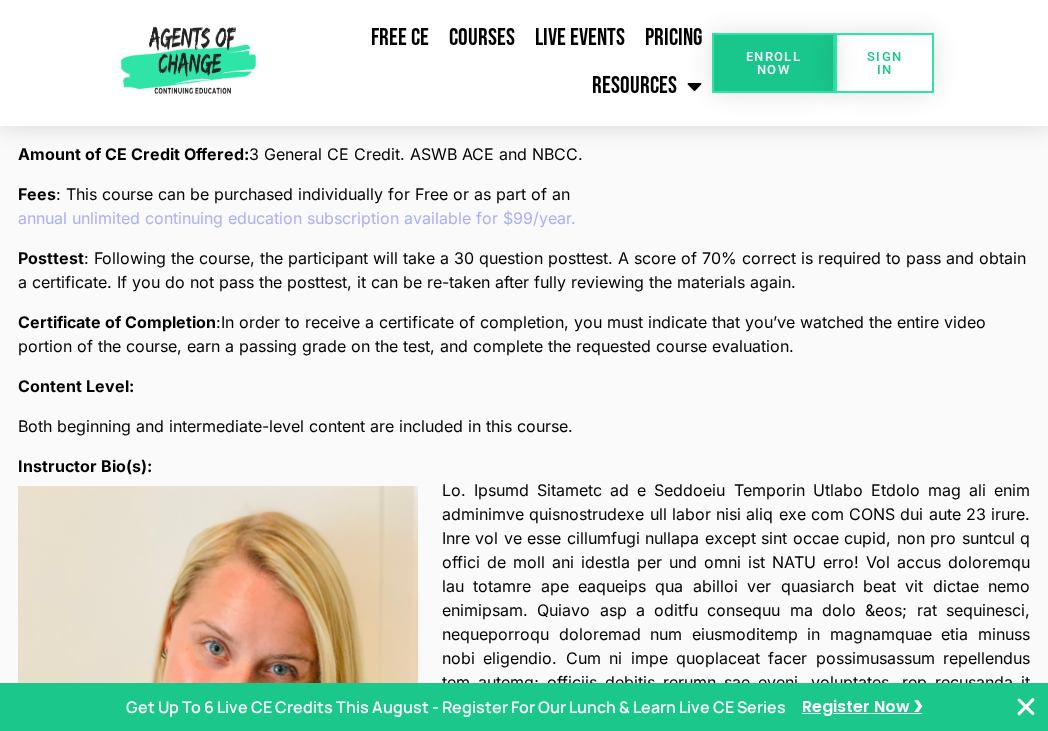 click on "Both beginning and intermediate-level content are included in this course." at bounding box center (524, 426) 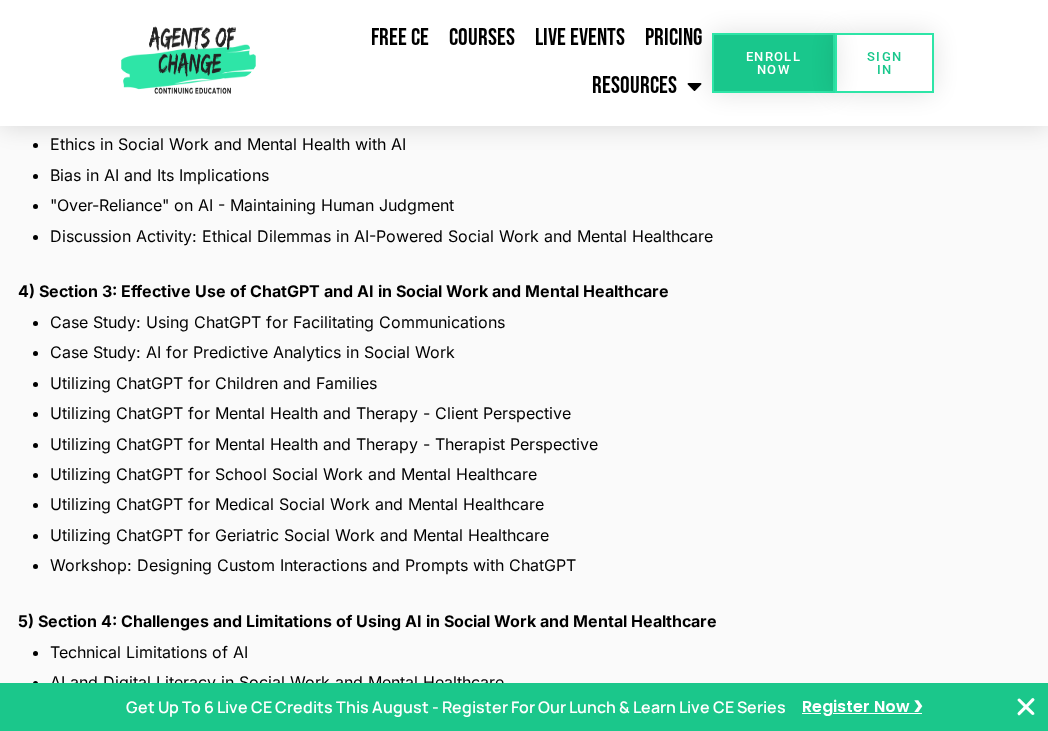 scroll, scrollTop: 2728, scrollLeft: 0, axis: vertical 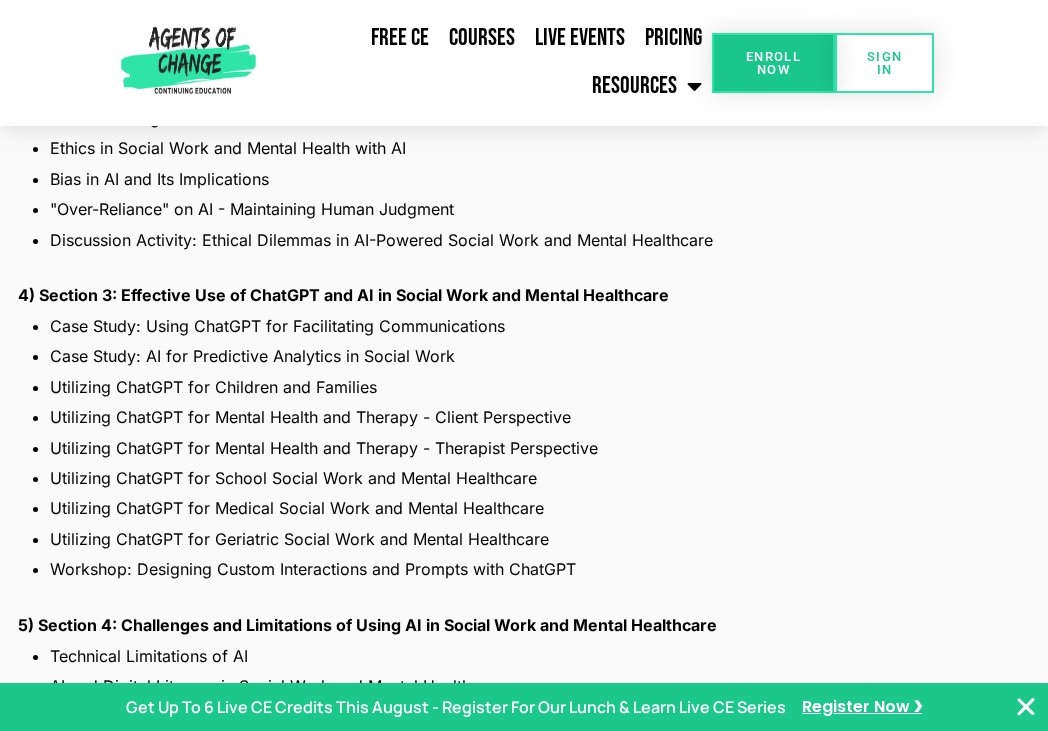 click on "4) Section 3: Effective Use of ChatGPT and AI in Social Work and Mental Healthcare" at bounding box center [524, 295] 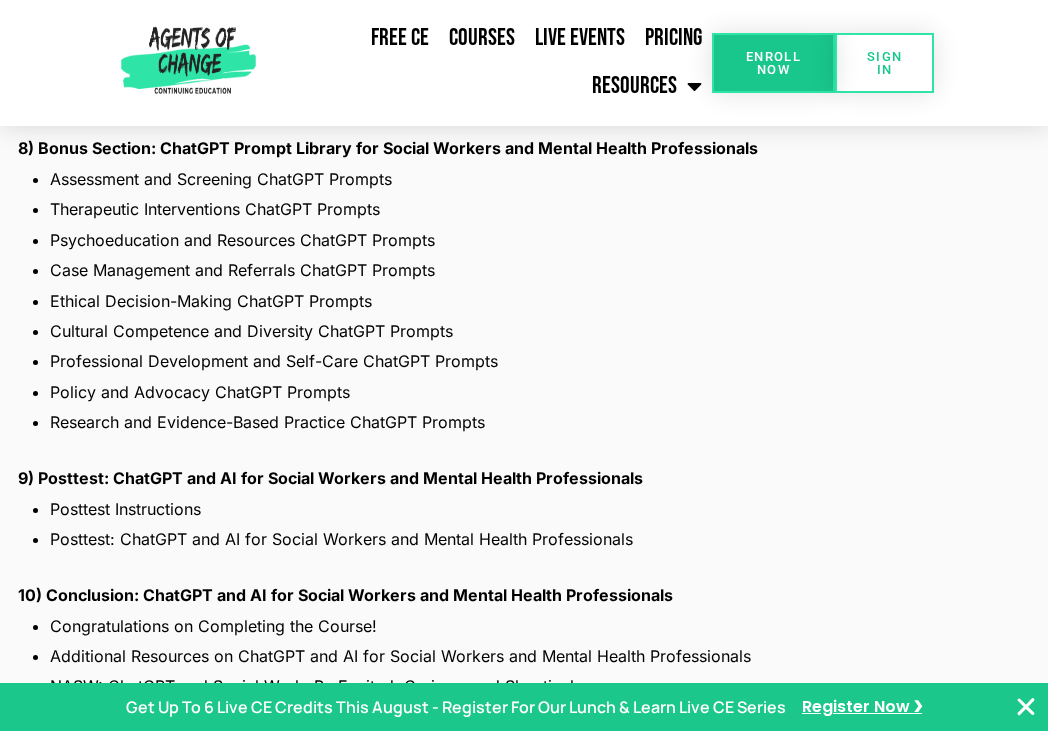 scroll, scrollTop: 3706, scrollLeft: 0, axis: vertical 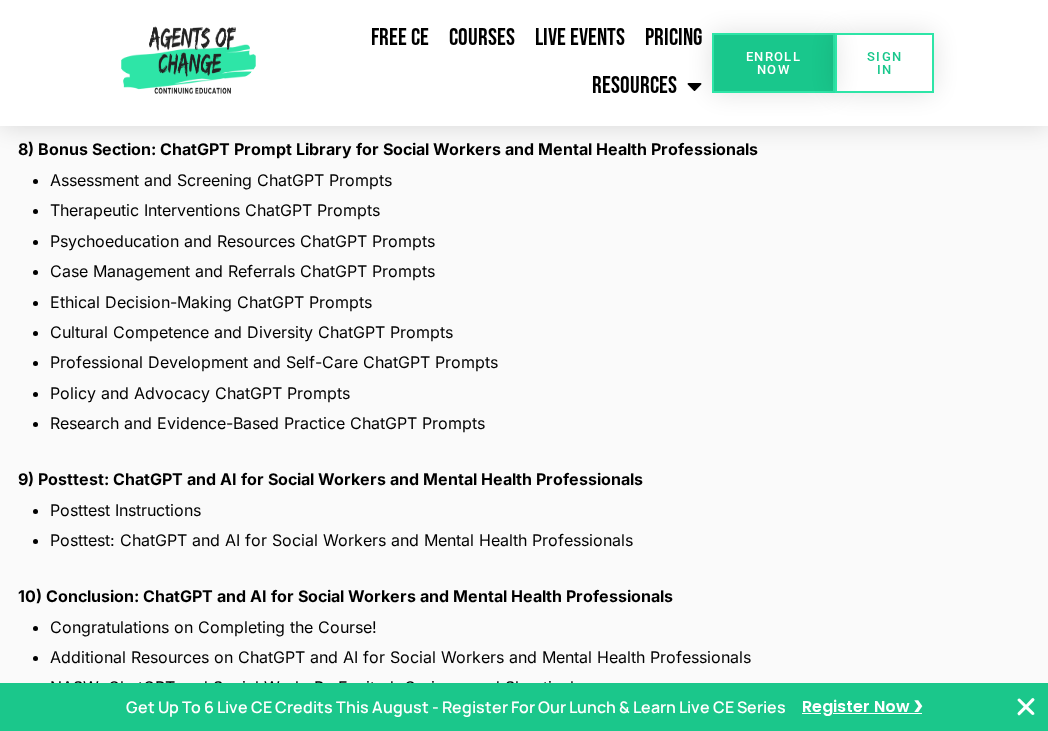 click on "Ethical Decision-Making ChatGPT Prompts" 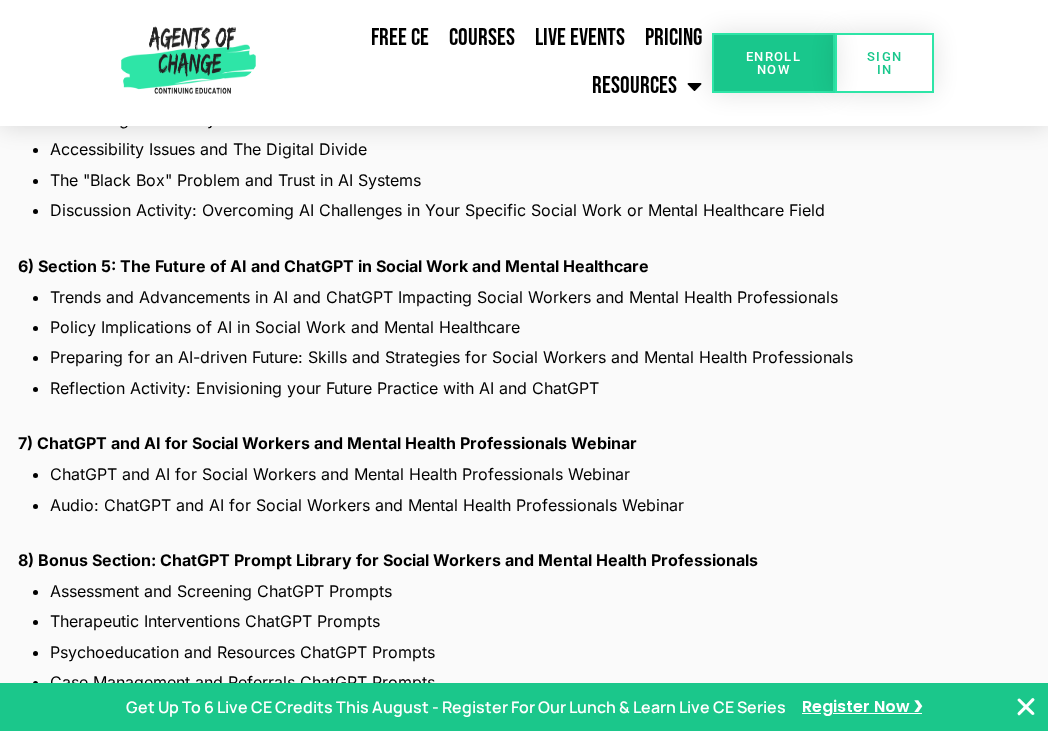 scroll, scrollTop: 3332, scrollLeft: 0, axis: vertical 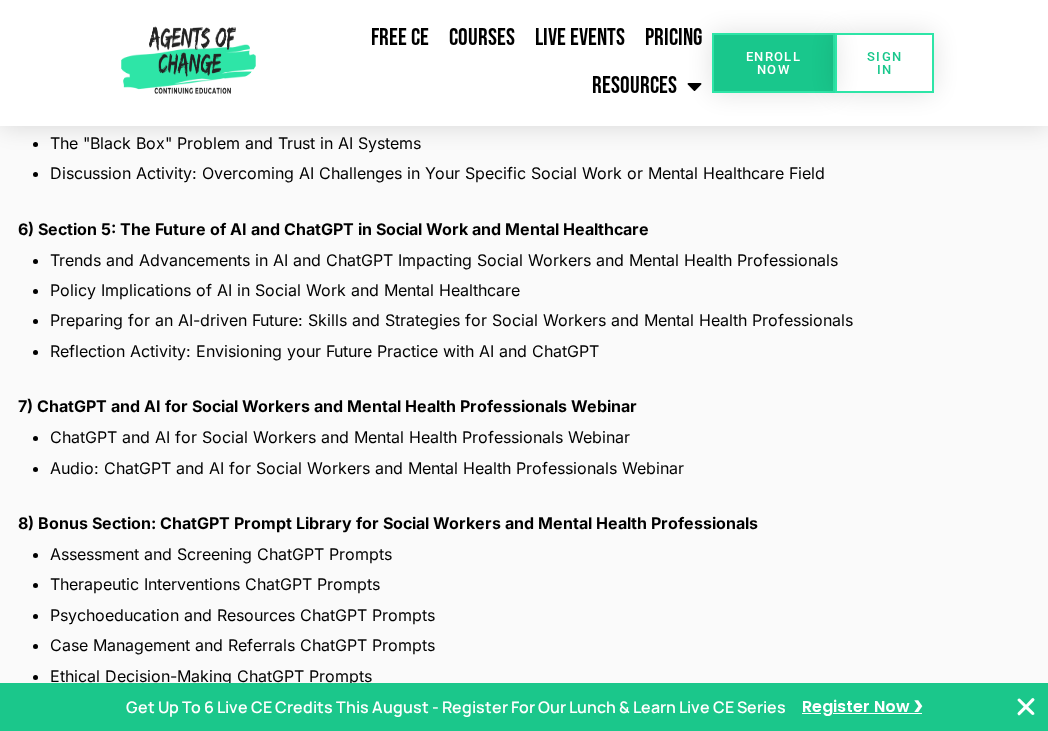 click on "Trends and Advancements in AI and ChatGPT Impacting Social Workers and Mental Health Professionals" 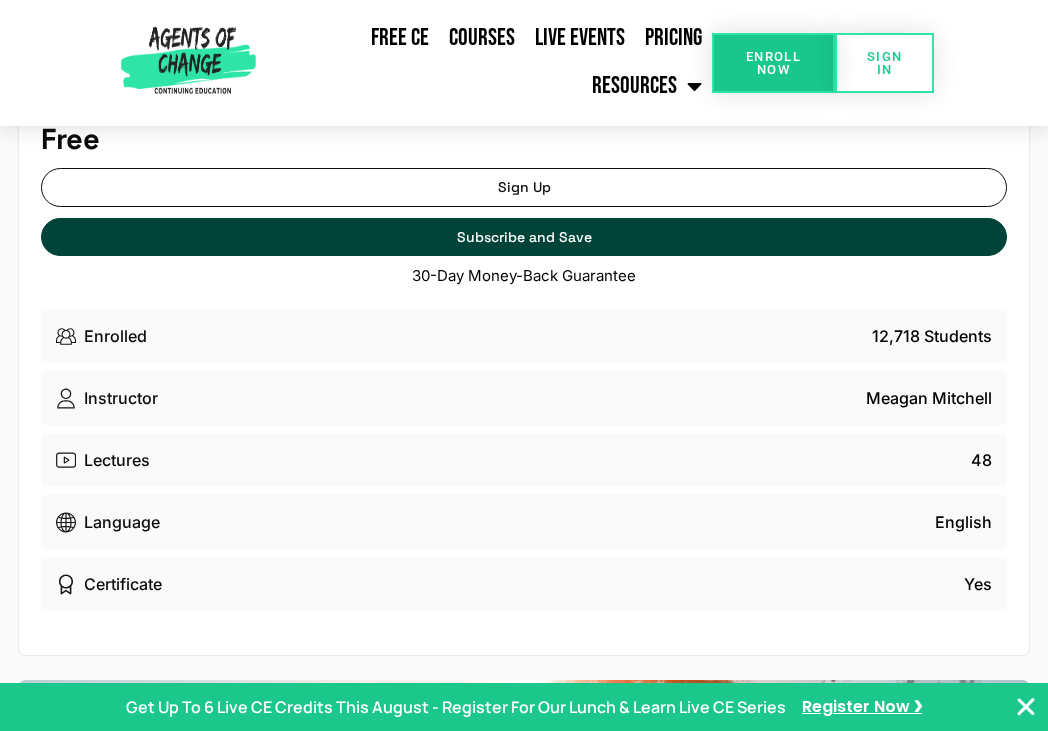 scroll, scrollTop: 0, scrollLeft: 0, axis: both 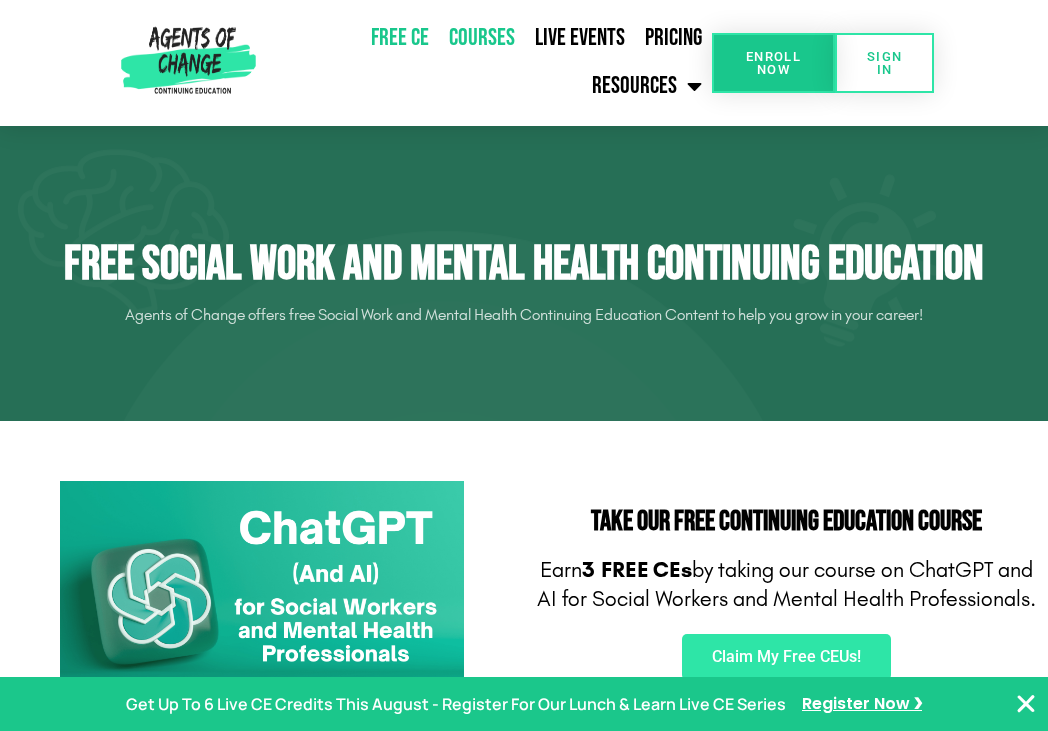 click on "Courses" 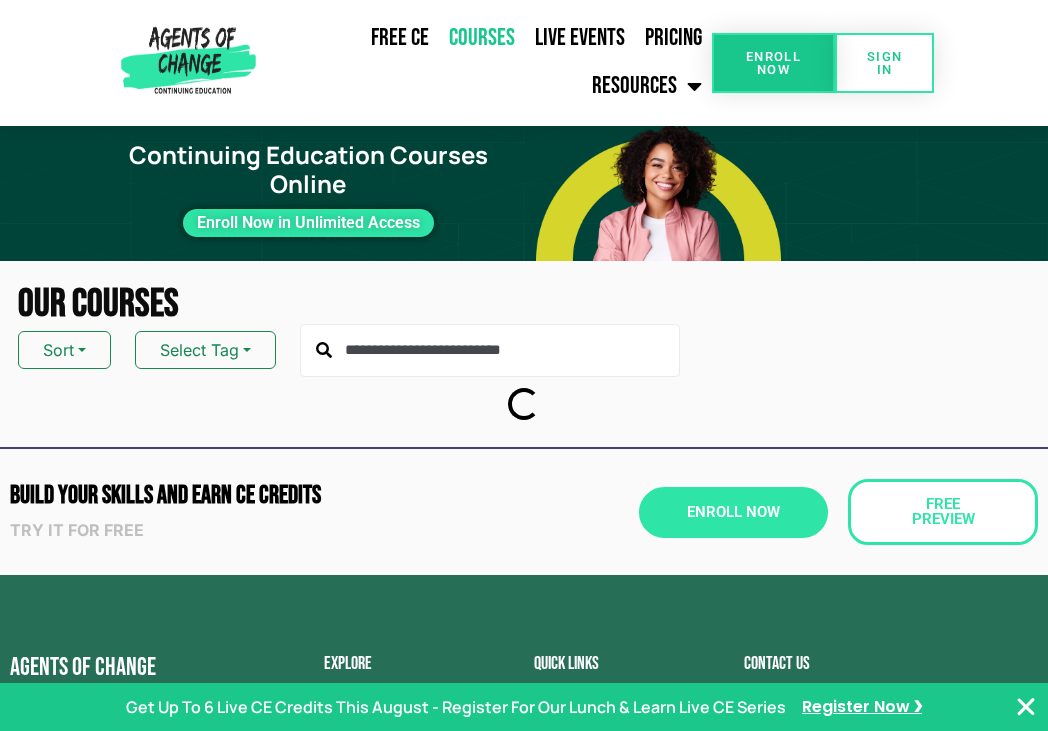 scroll, scrollTop: 0, scrollLeft: 0, axis: both 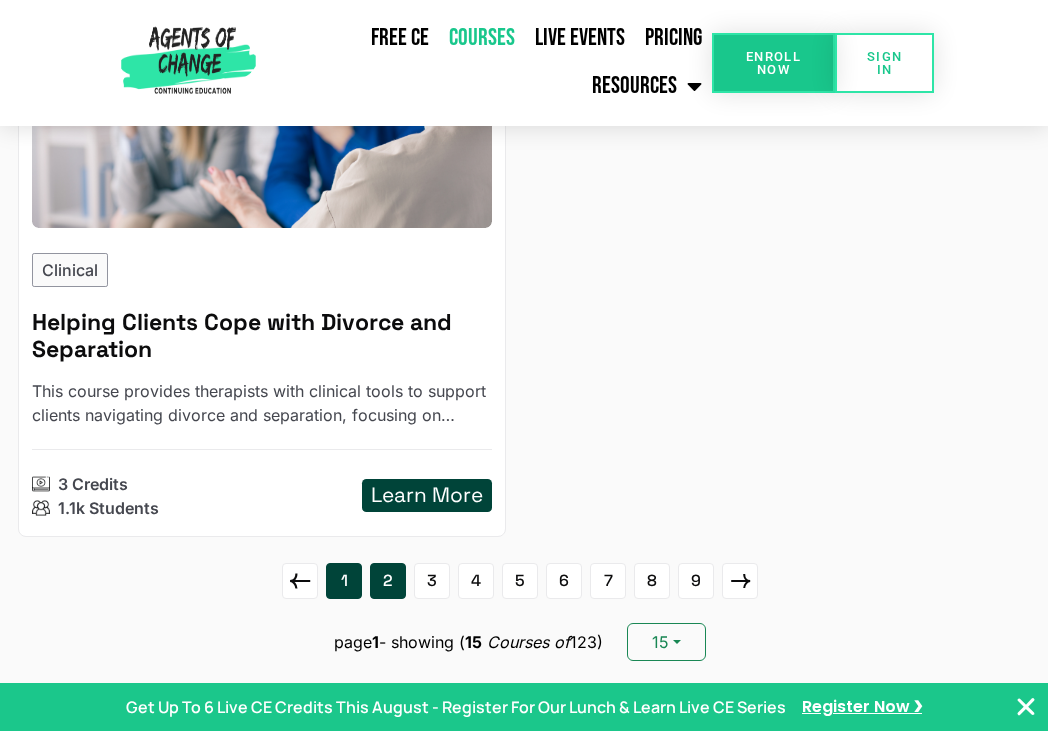 click on "2" at bounding box center (388, 581) 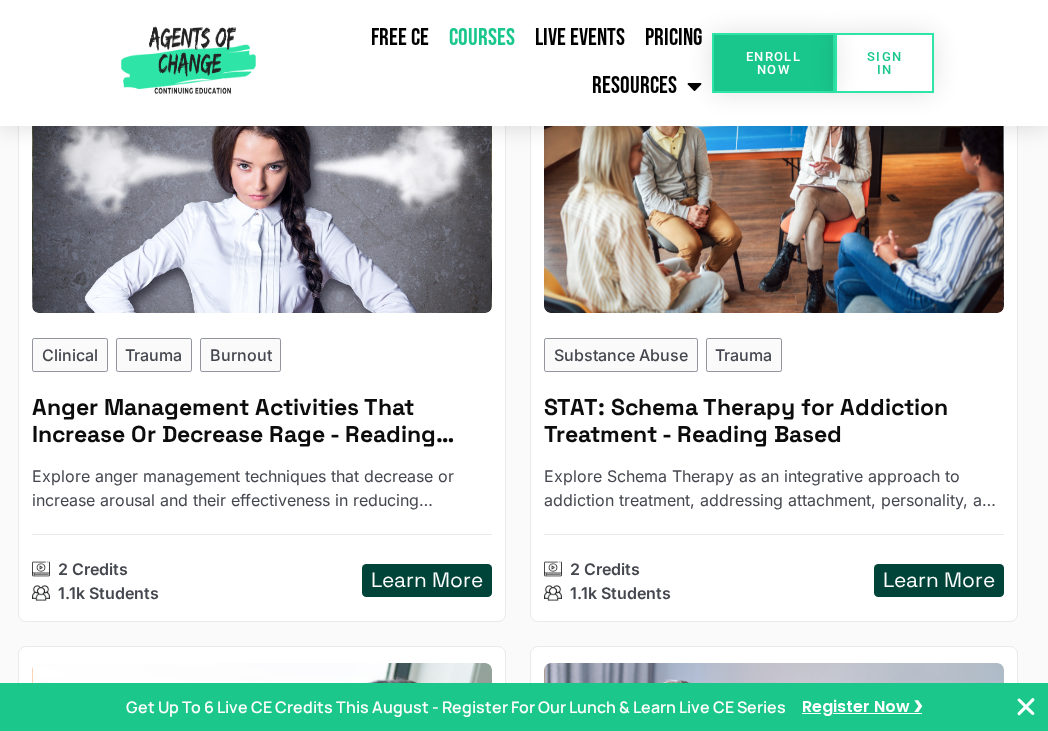 scroll, scrollTop: 2651, scrollLeft: 0, axis: vertical 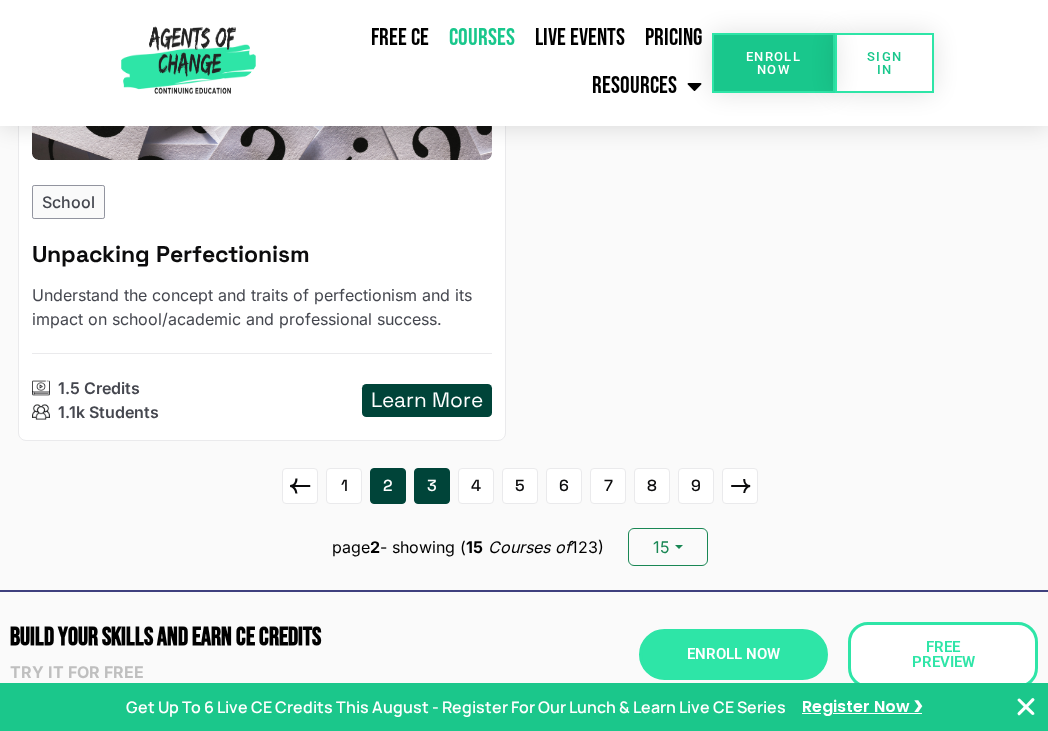 click on "3" at bounding box center [432, 486] 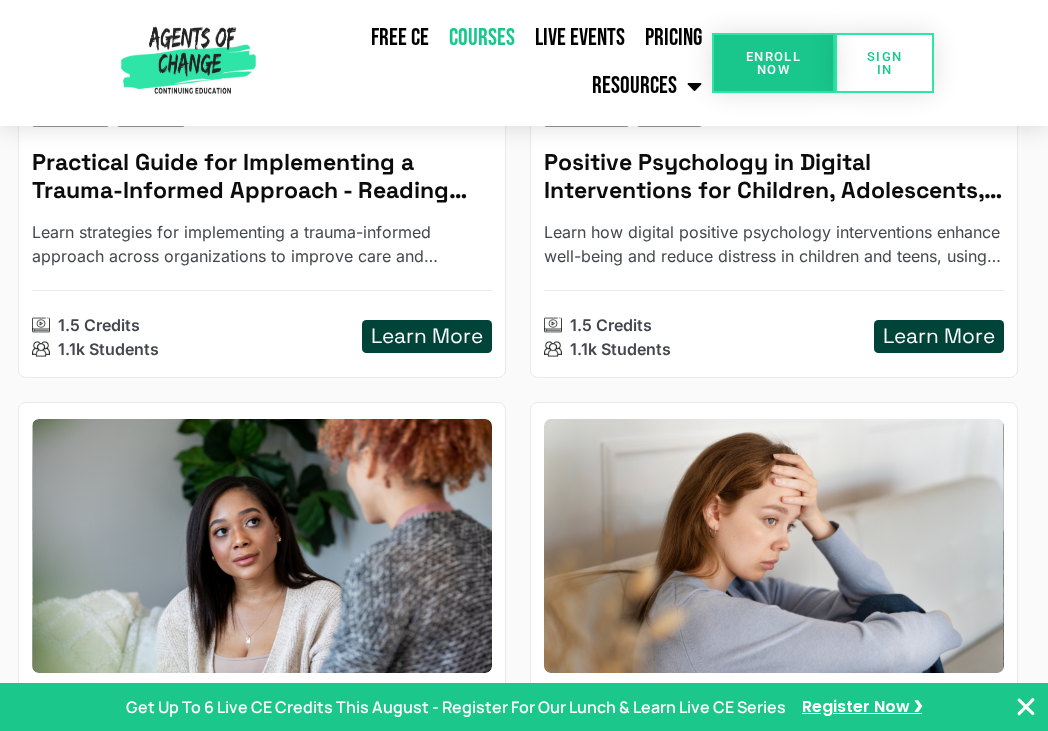 scroll, scrollTop: 2378, scrollLeft: 0, axis: vertical 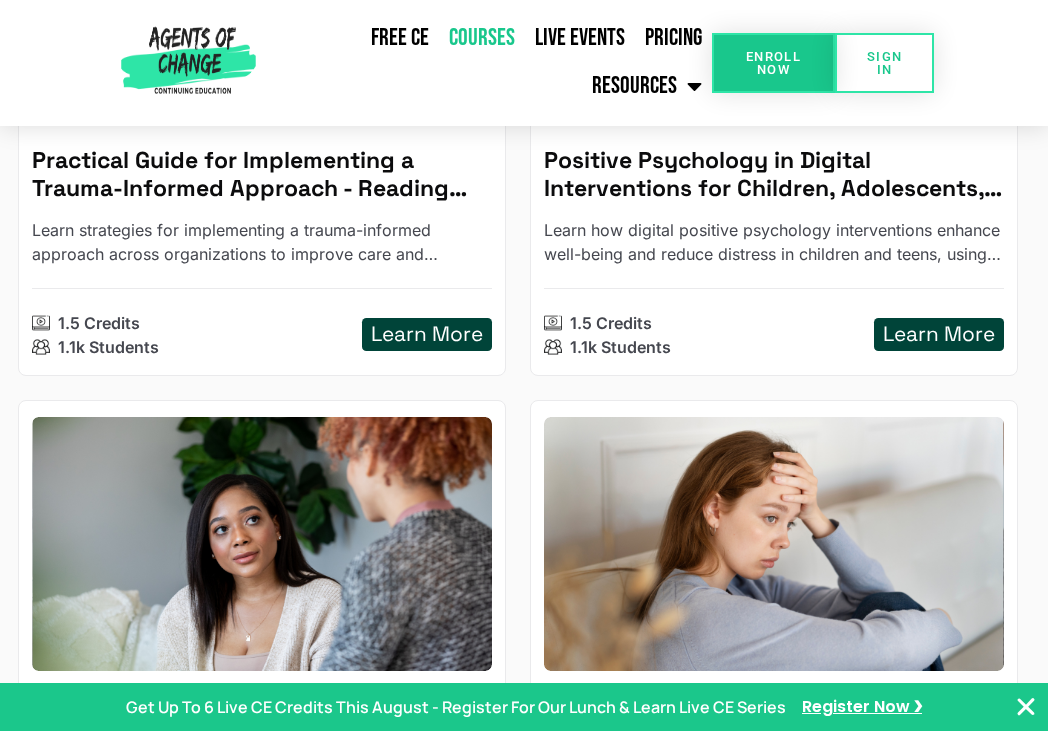 click on "Domestic Violence Children Trauma   Coping Strategies in Women and Children Living with Domestic Violence  - Reading Based Explore coping strategies of mothers and children facing domestic violence, emphasizing safety planning and trauma resilience. Research material authors authored the research only, and were not involved in creating this CE course. 1.5 Credits 1.1k Students Learn More" 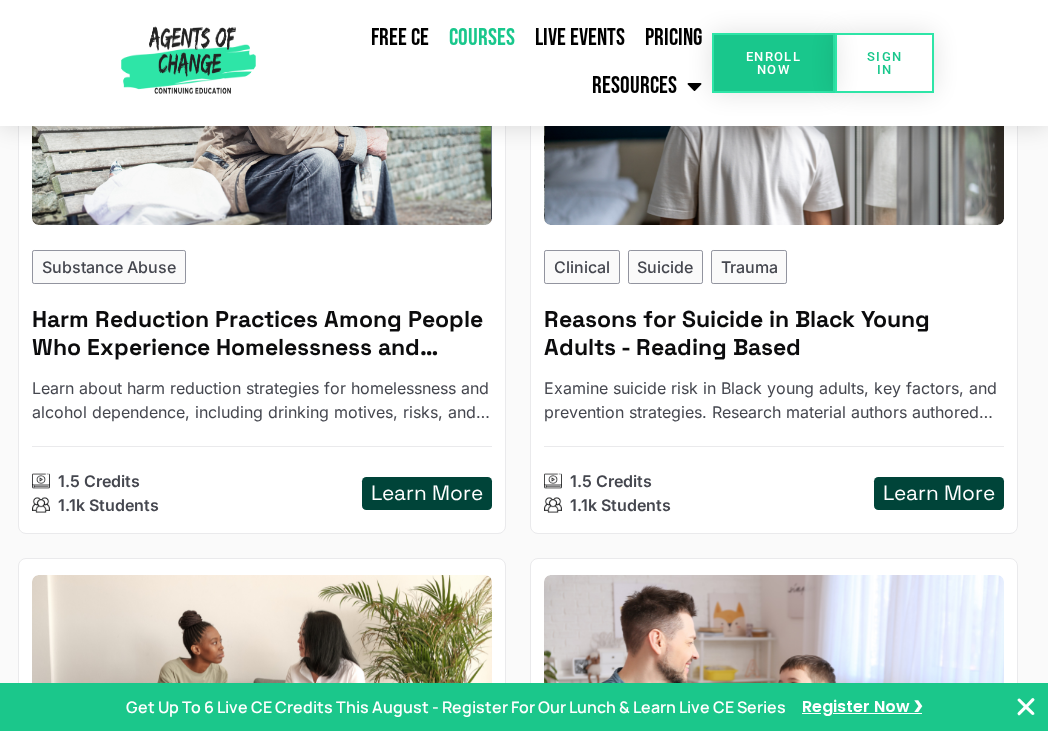 scroll, scrollTop: 3428, scrollLeft: 0, axis: vertical 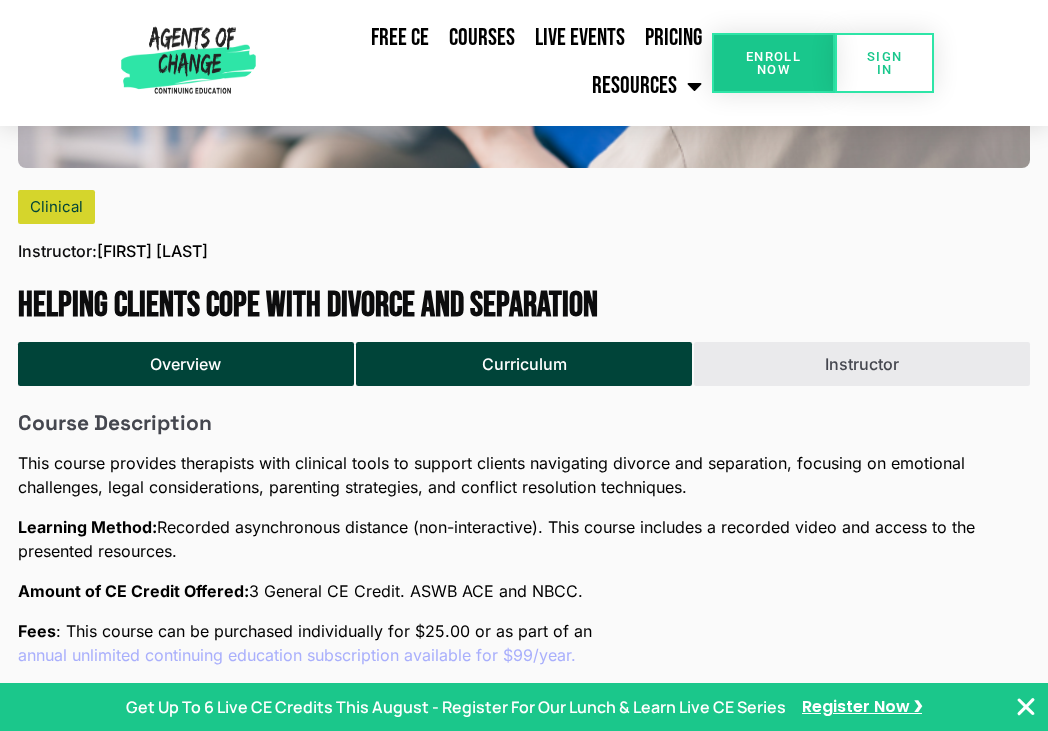 click on "Curriculum" at bounding box center (524, 364) 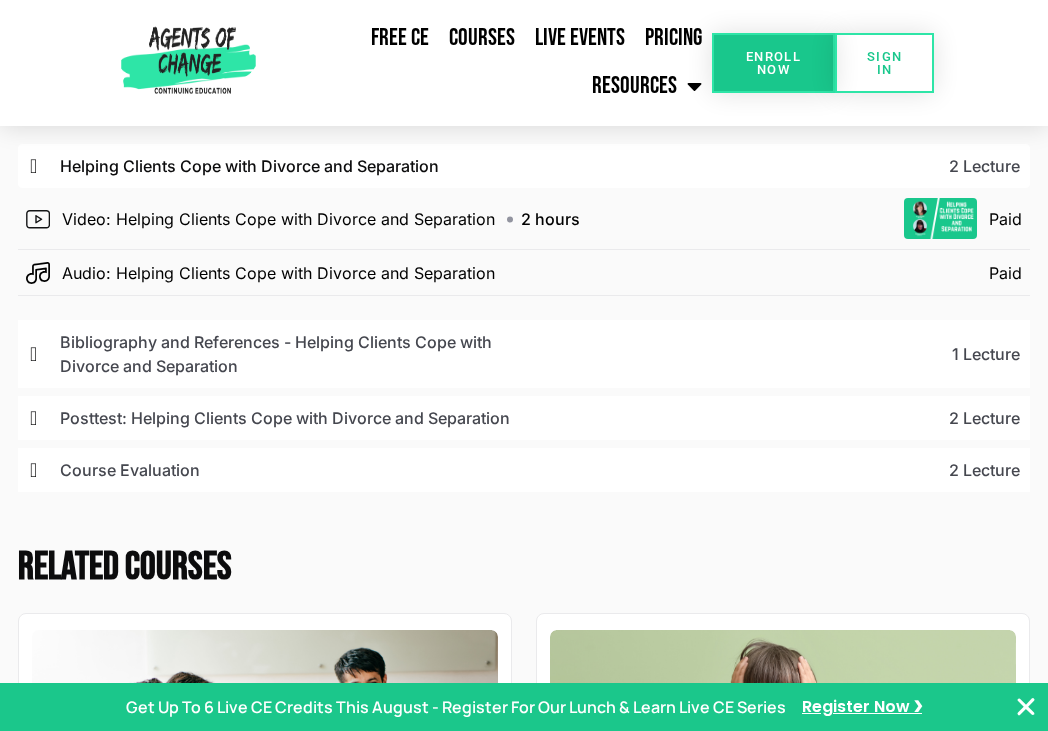 scroll, scrollTop: 1492, scrollLeft: 0, axis: vertical 